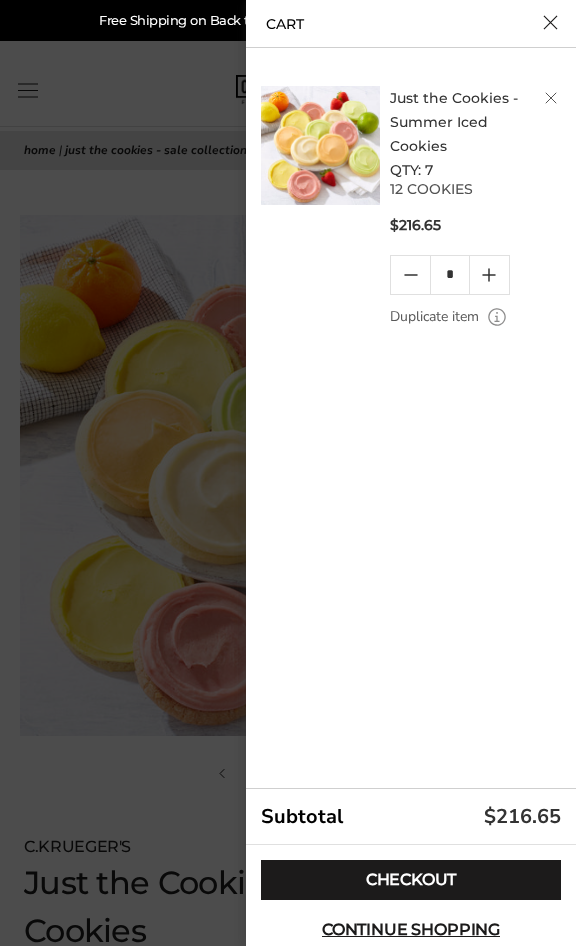 scroll, scrollTop: 1600, scrollLeft: 0, axis: vertical 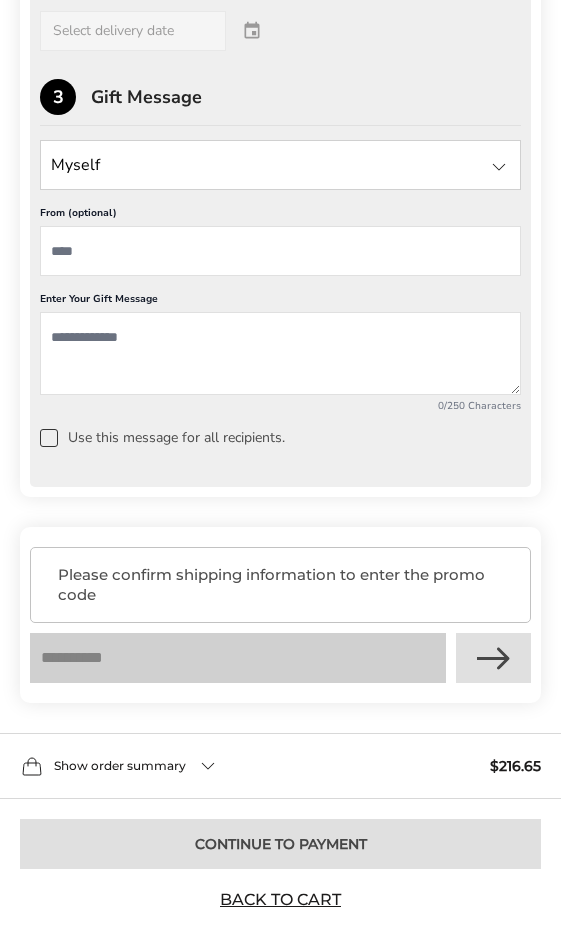 click on "Please confirm shipping information to enter the promo code" 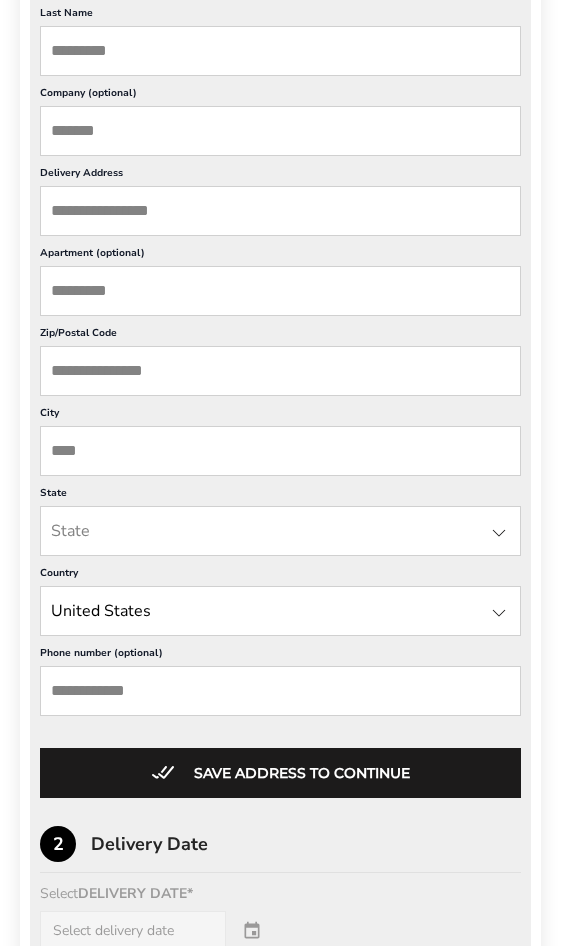 scroll, scrollTop: 320, scrollLeft: 0, axis: vertical 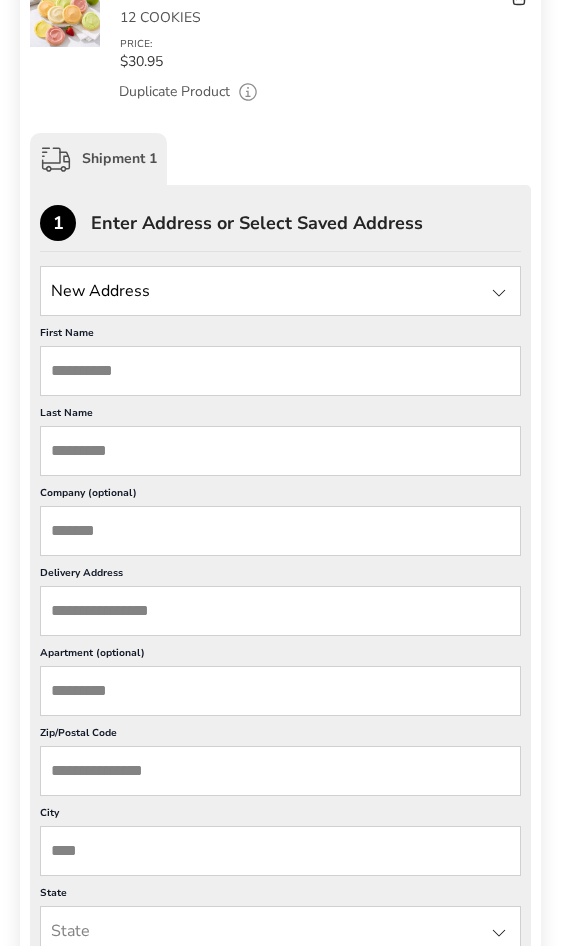 click on "First Name" at bounding box center [280, 371] 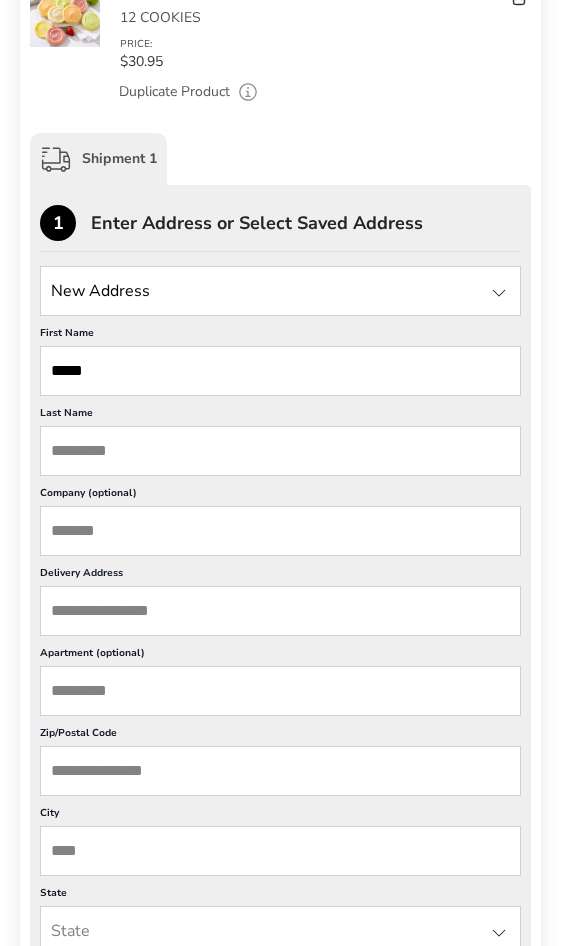 type on "**********" 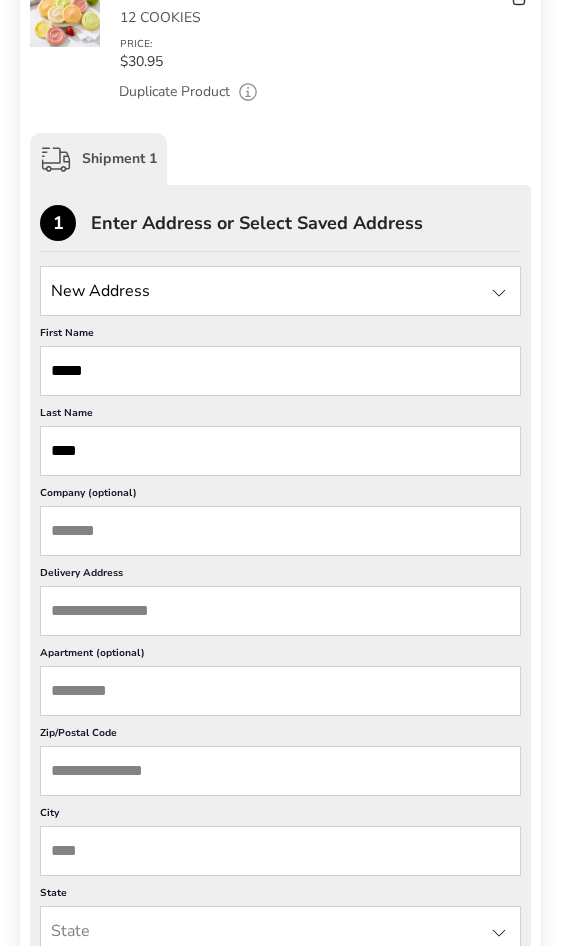 type on "*****" 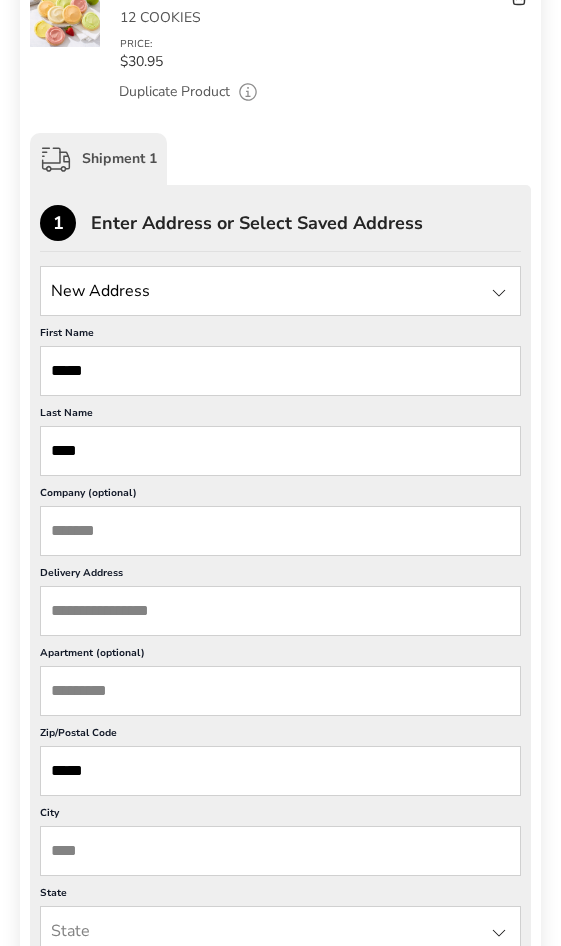 type on "******" 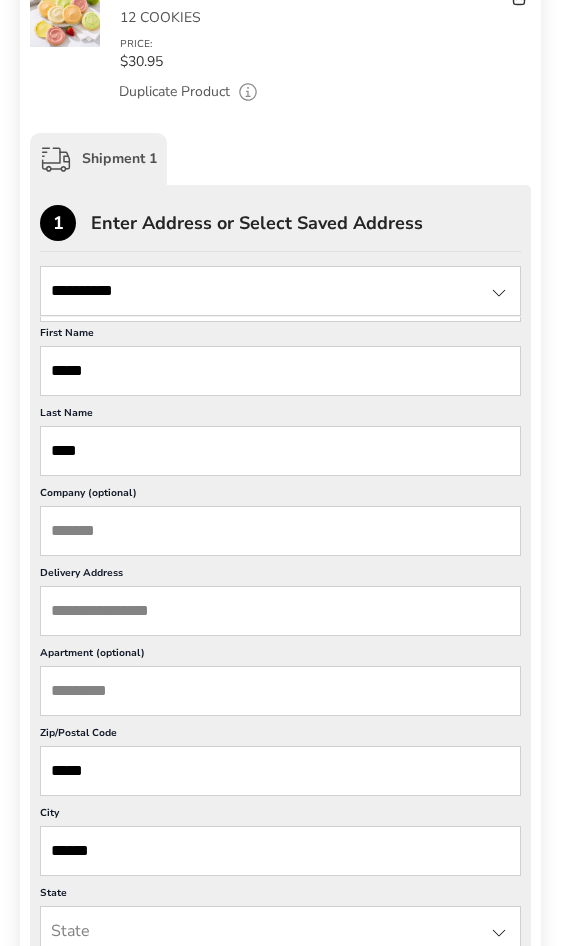 scroll, scrollTop: 720, scrollLeft: 0, axis: vertical 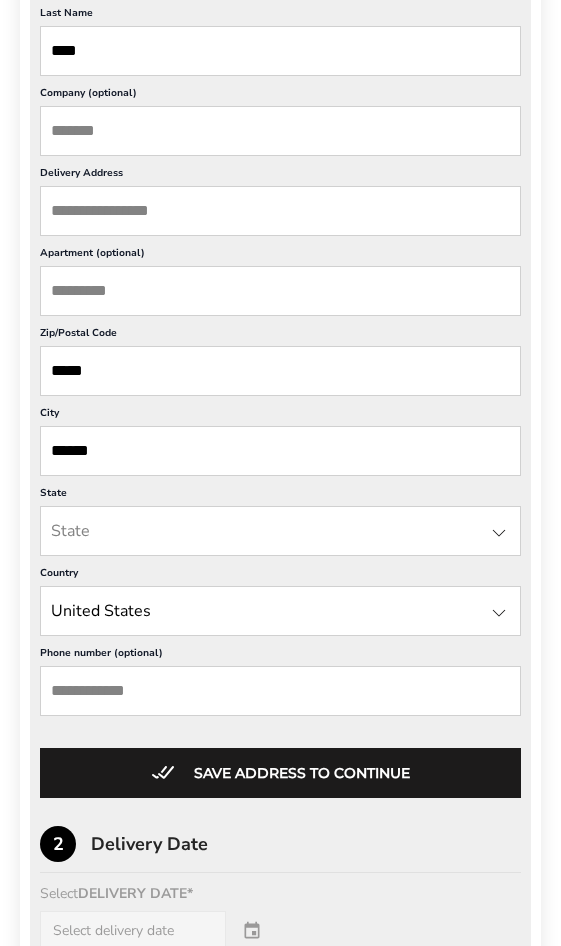 click on "Apartment (optional)" at bounding box center [280, 291] 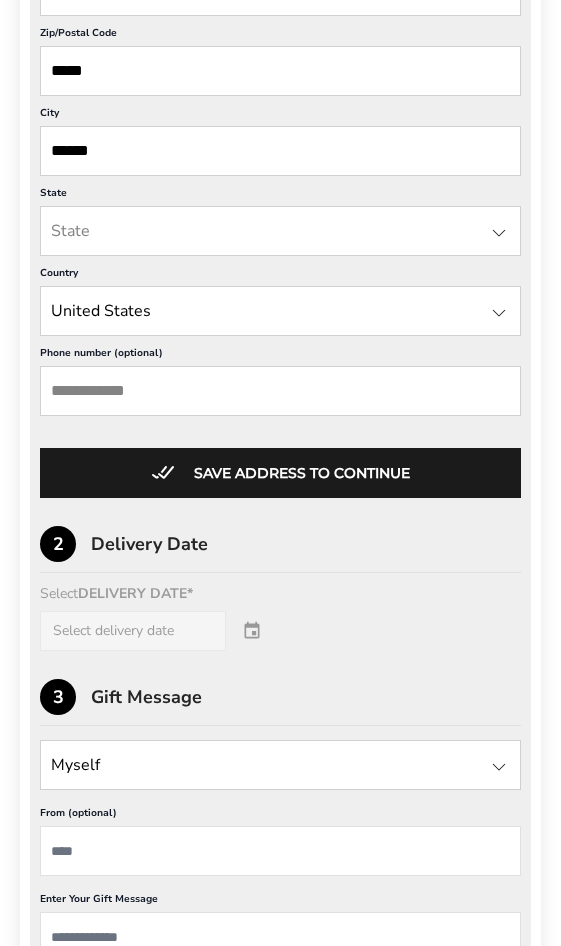 click at bounding box center [280, 231] 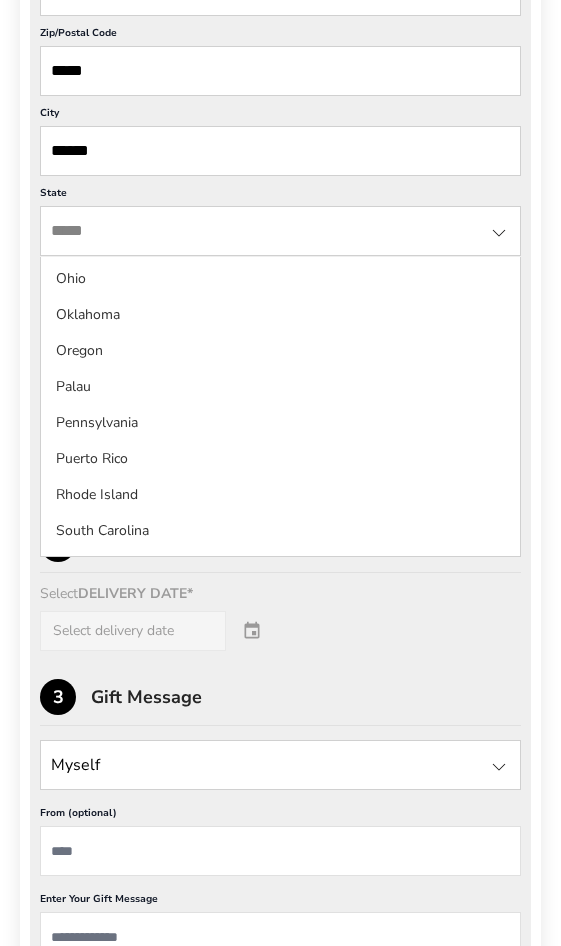 scroll, scrollTop: 1600, scrollLeft: 0, axis: vertical 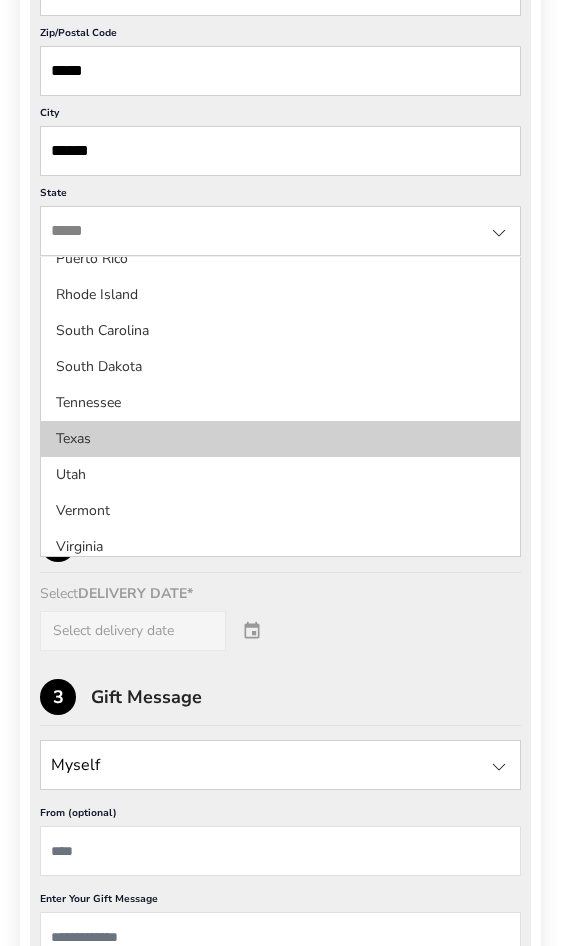 click on "Texas" 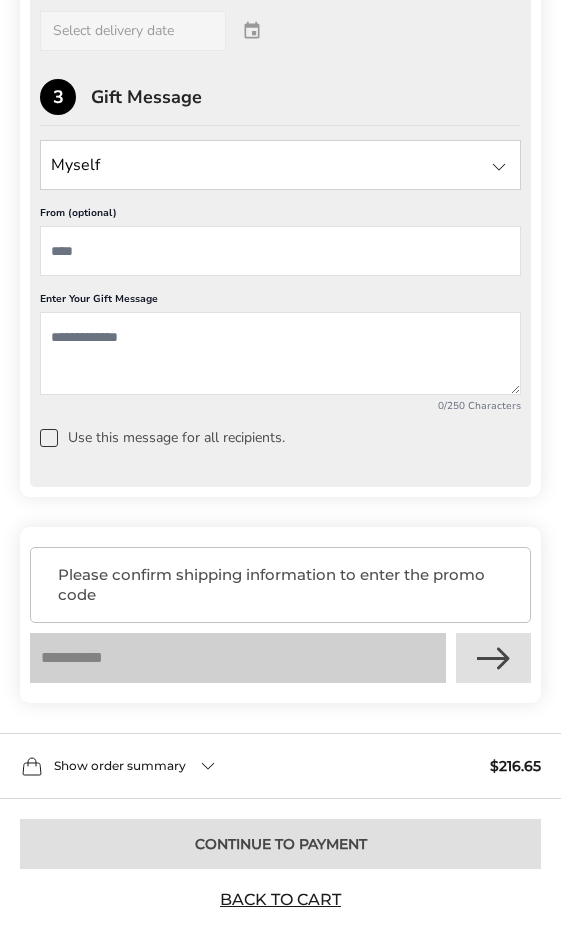 scroll, scrollTop: 1120, scrollLeft: 0, axis: vertical 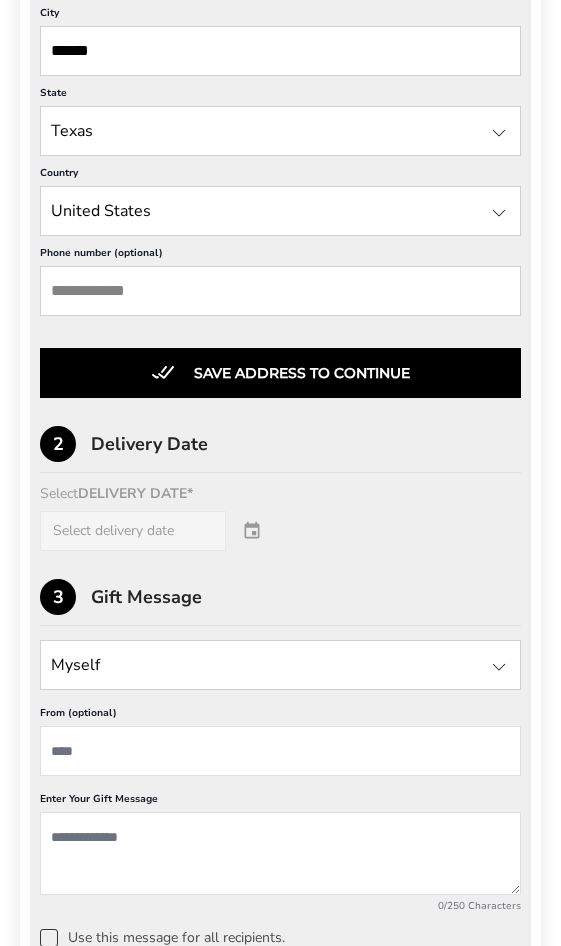 click on "Save address to continue" at bounding box center (280, 373) 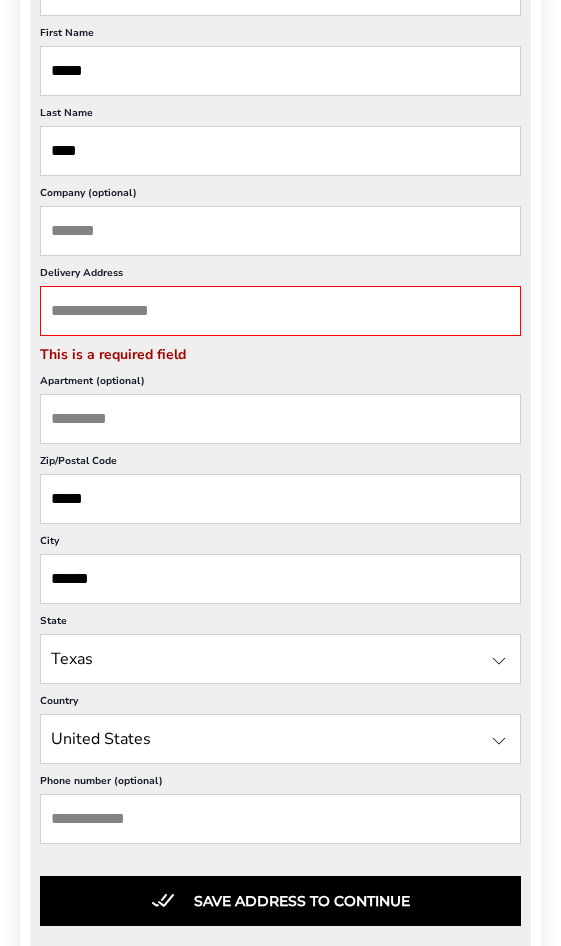 scroll, scrollTop: 520, scrollLeft: 0, axis: vertical 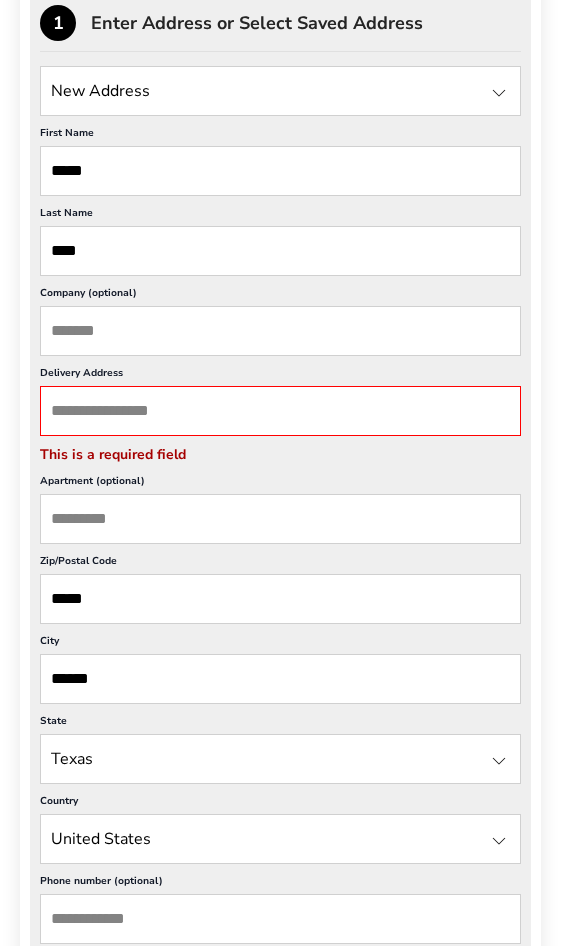 click on "Delivery Address" at bounding box center [280, 376] 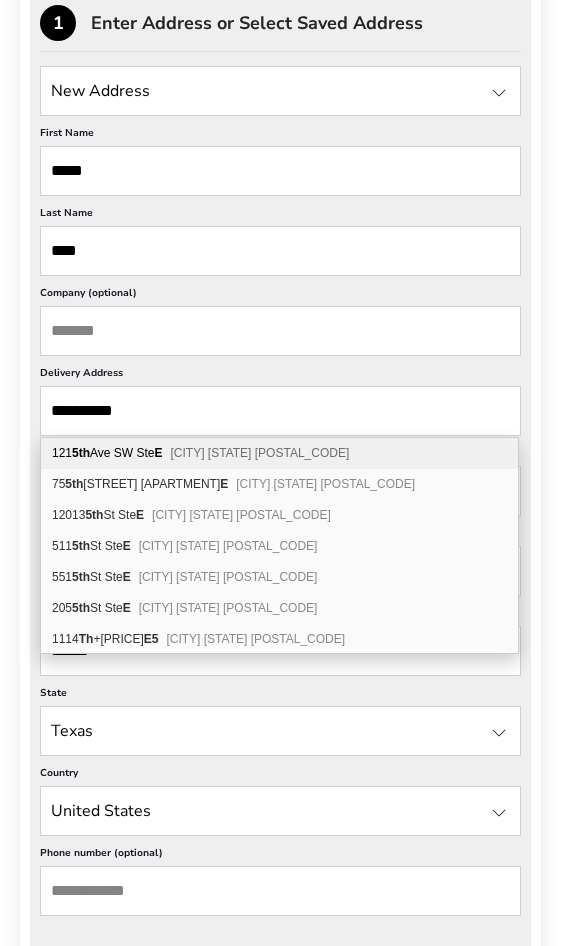 type on "**********" 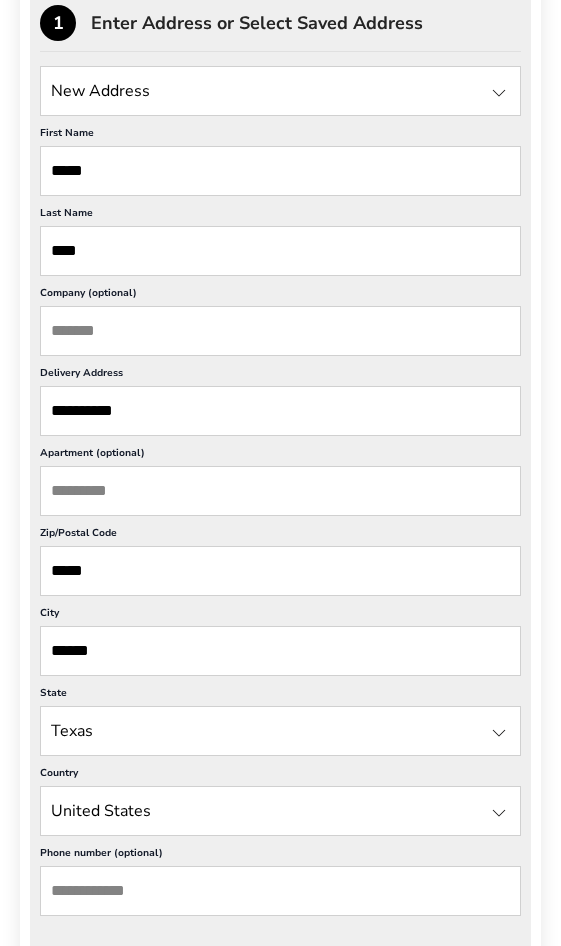 scroll, scrollTop: 1020, scrollLeft: 0, axis: vertical 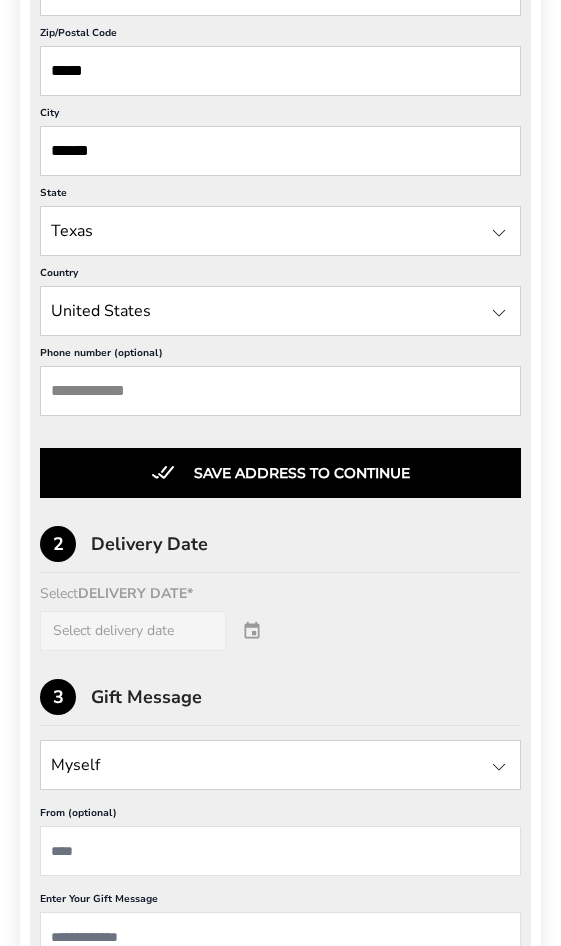 click on "Save address to continue" at bounding box center [280, 473] 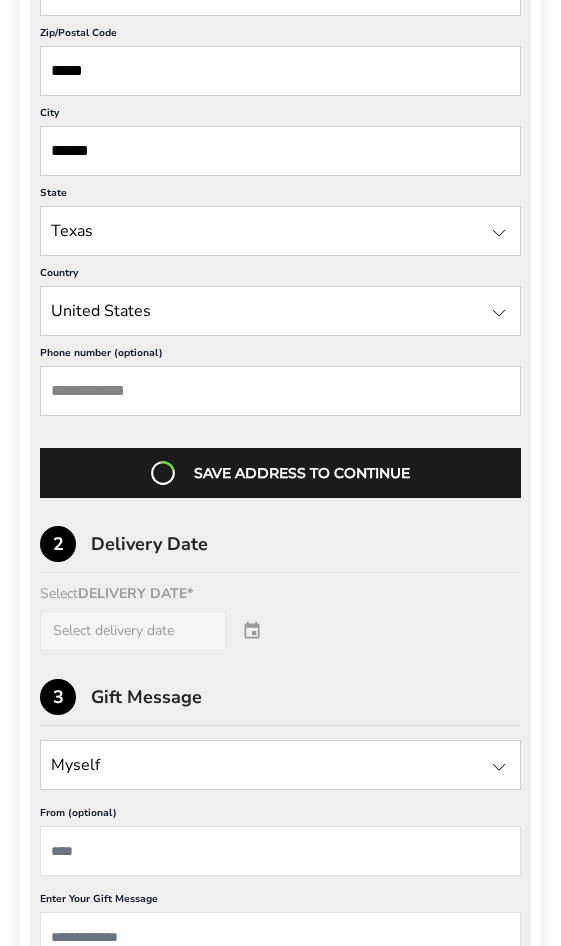 scroll, scrollTop: 738, scrollLeft: 0, axis: vertical 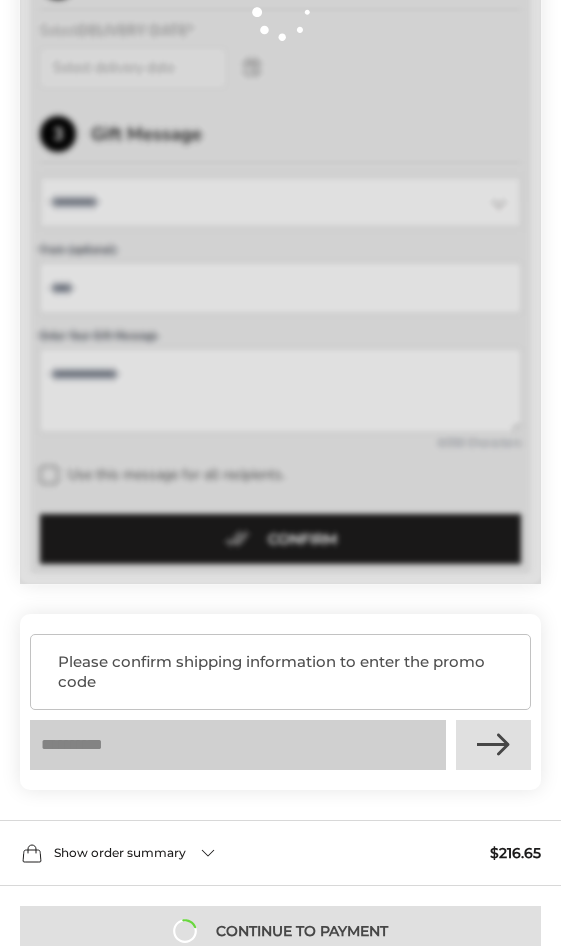 click on "Please confirm shipping information to enter the promo code" at bounding box center (285, 672) 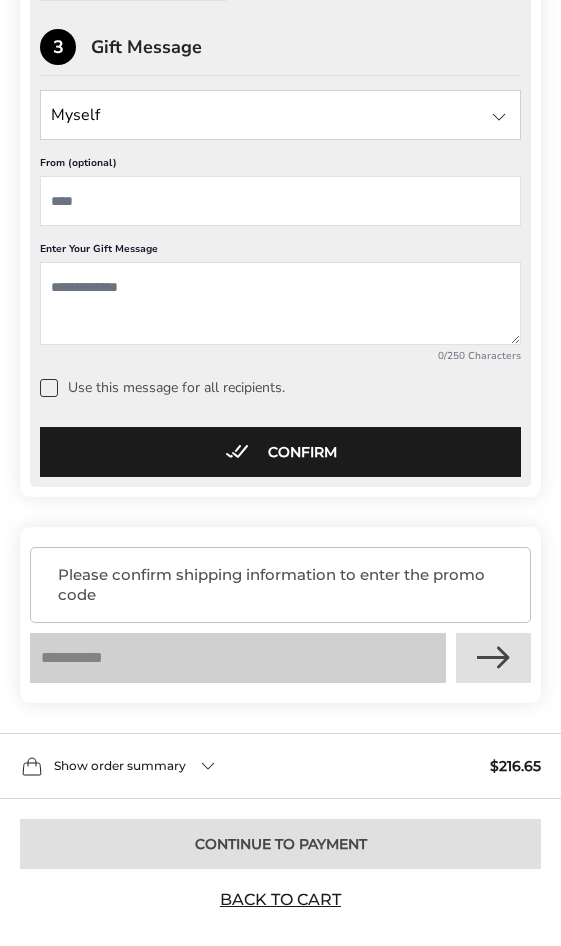 click on "Show order summary $216.65" at bounding box center (280, 766) 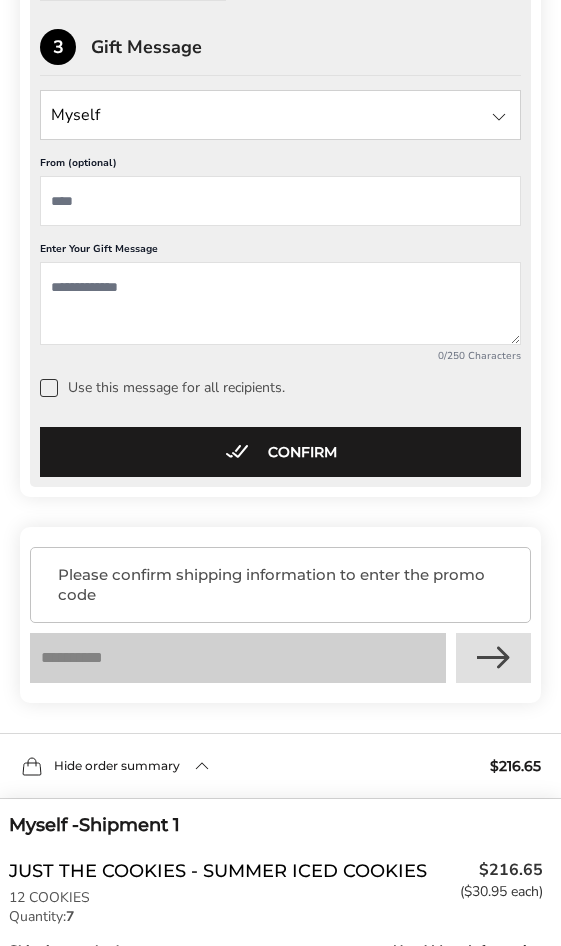 click on "Hide order summary $216.65" at bounding box center (280, 766) 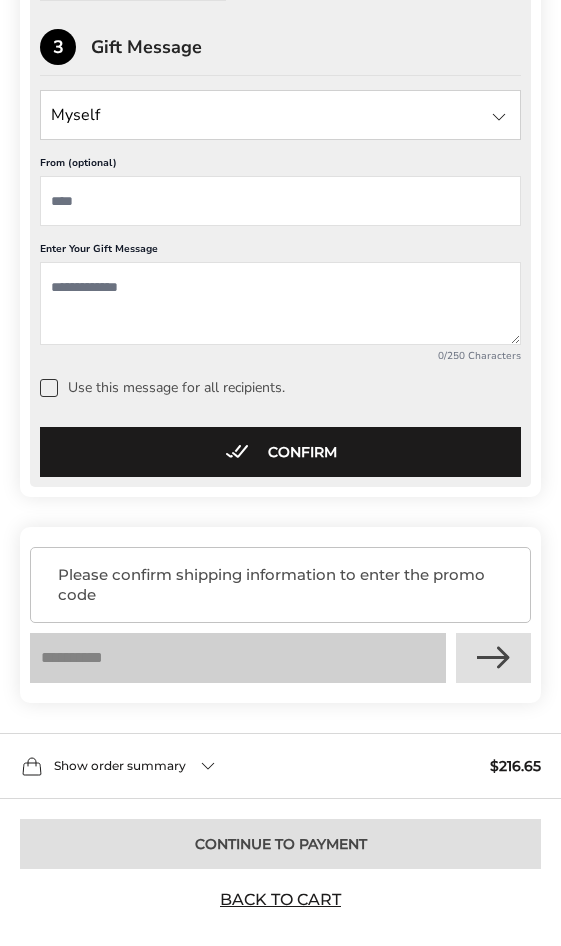 click on "Show order summary $216.65" at bounding box center [280, 766] 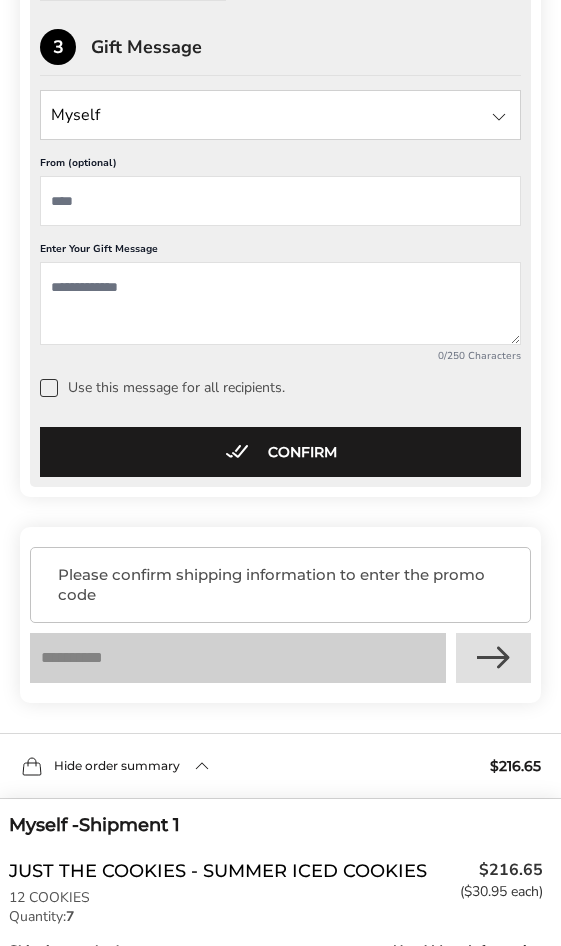 scroll, scrollTop: 0, scrollLeft: 0, axis: both 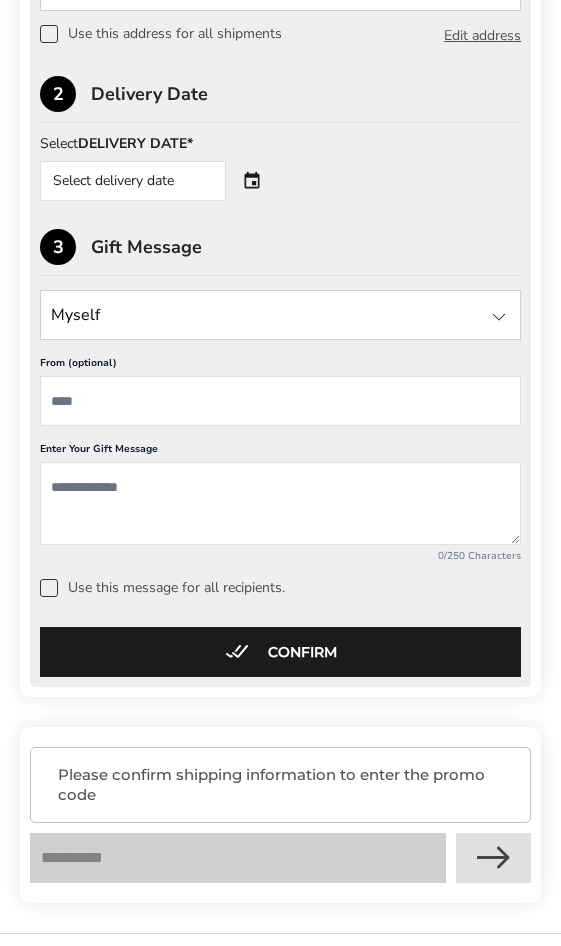 click on "Select delivery date" at bounding box center [133, 181] 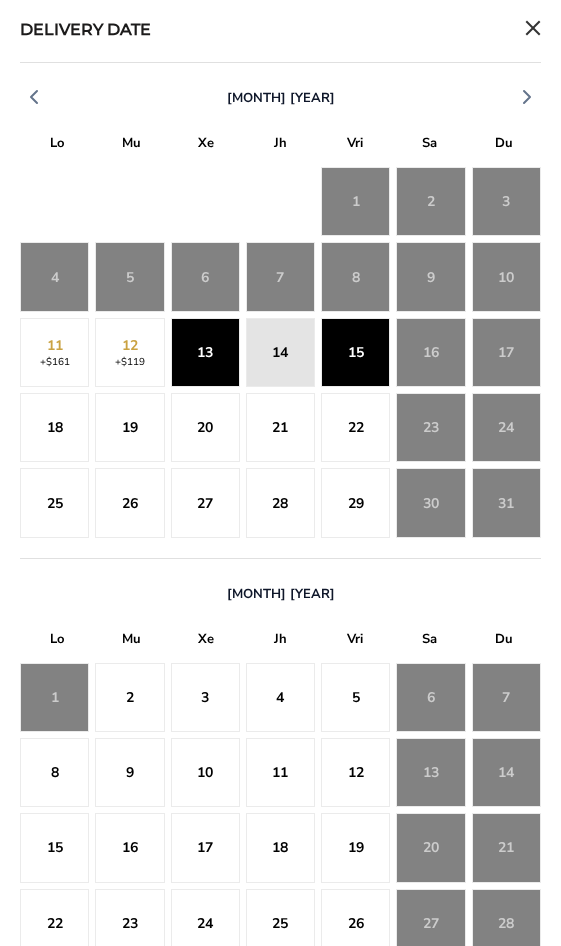 click on "14" 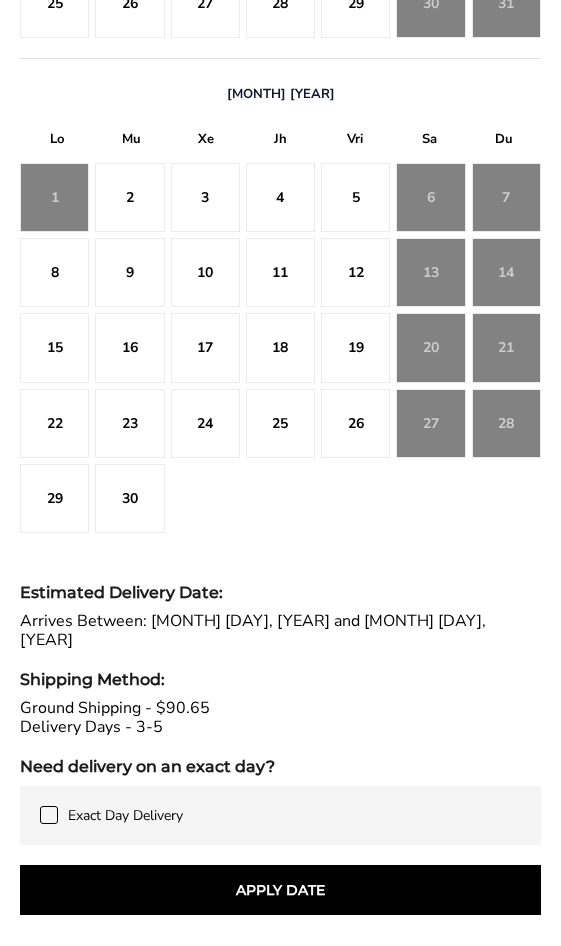 scroll, scrollTop: 613, scrollLeft: 0, axis: vertical 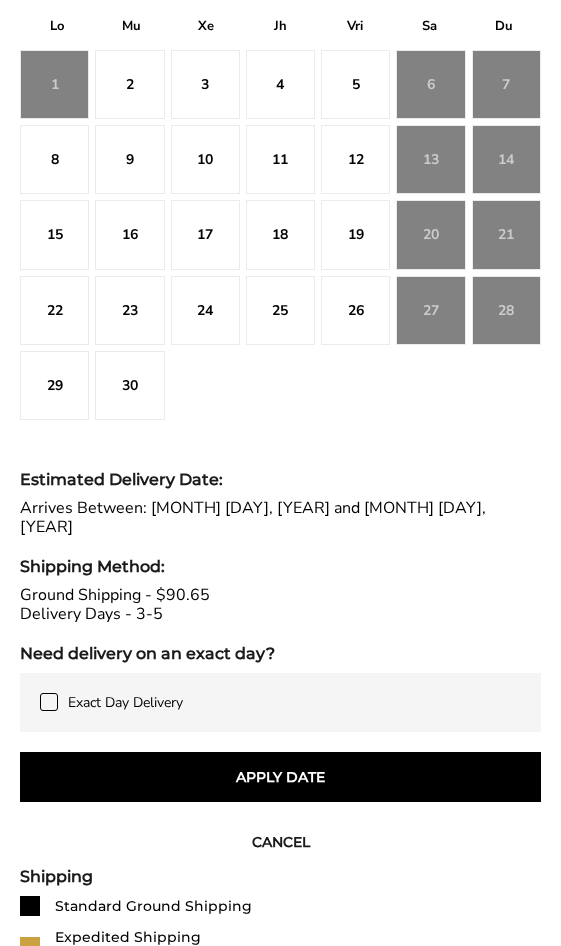 click on "Apply Date" at bounding box center (280, 777) 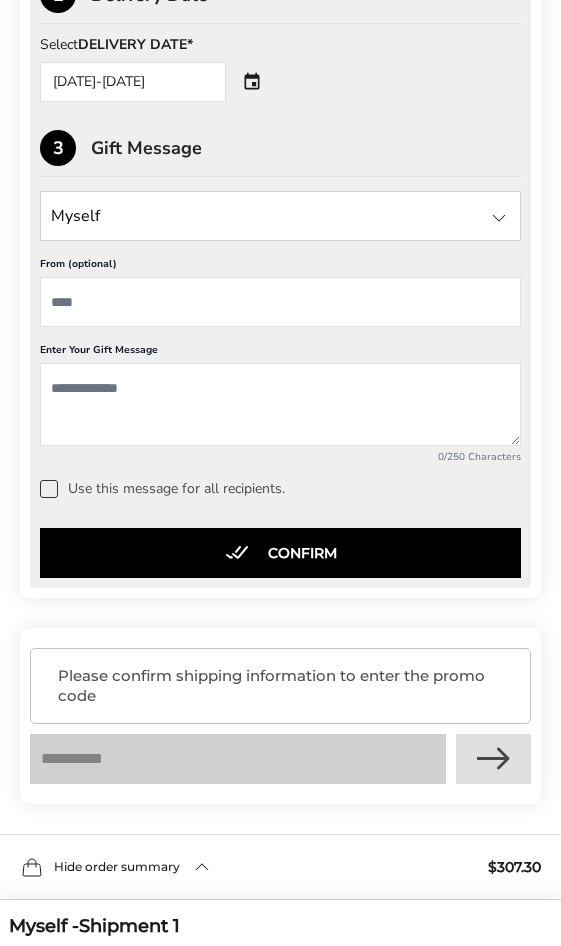 click on "Confirm" at bounding box center (280, 553) 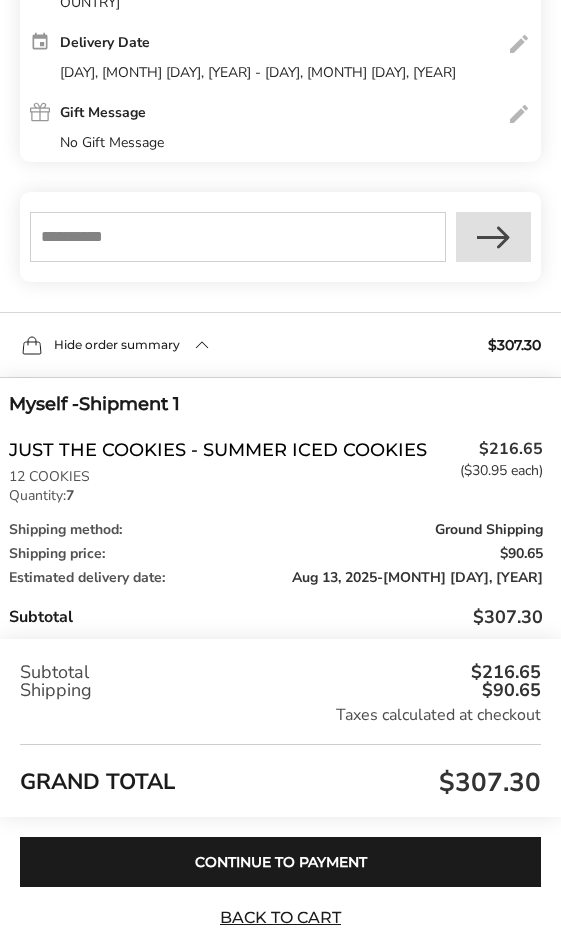 click at bounding box center (238, 237) 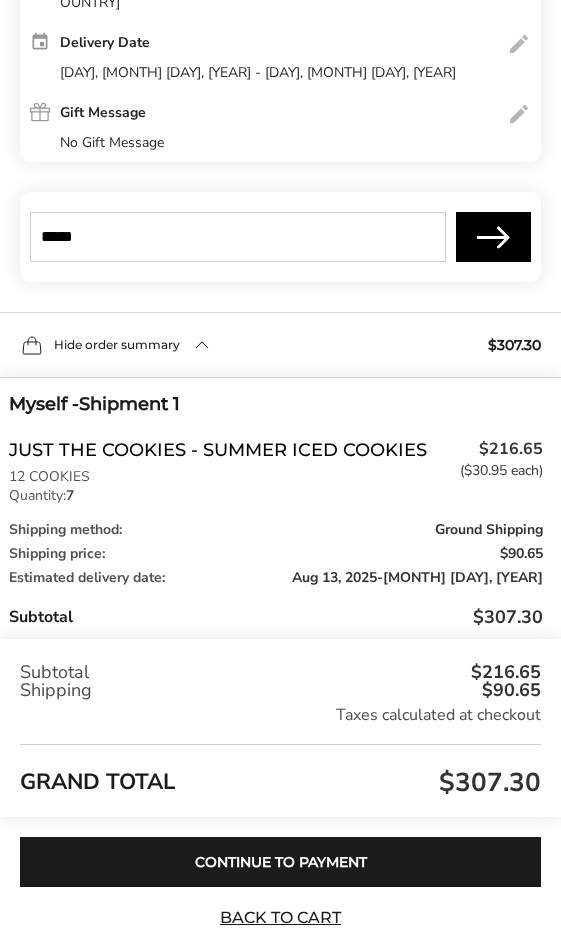 type on "*****" 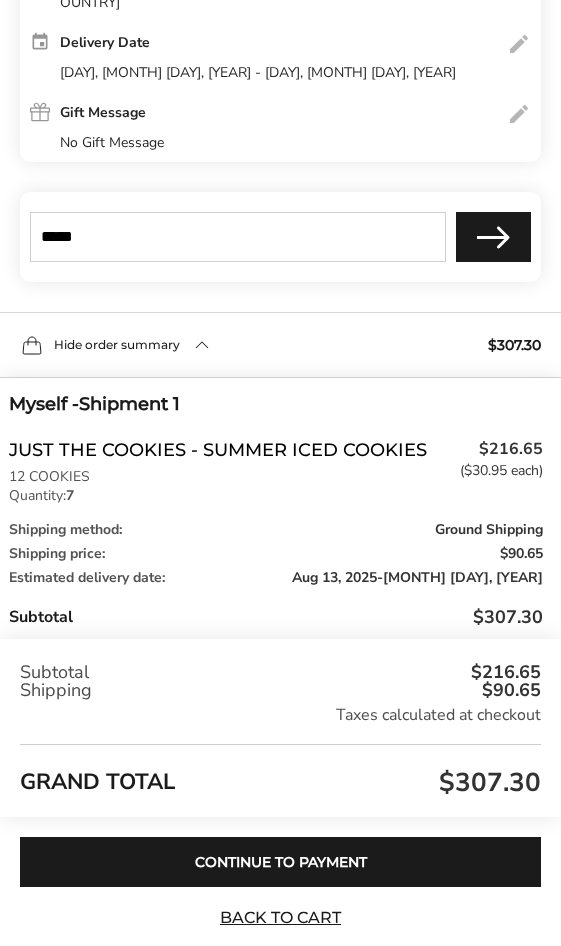 type 